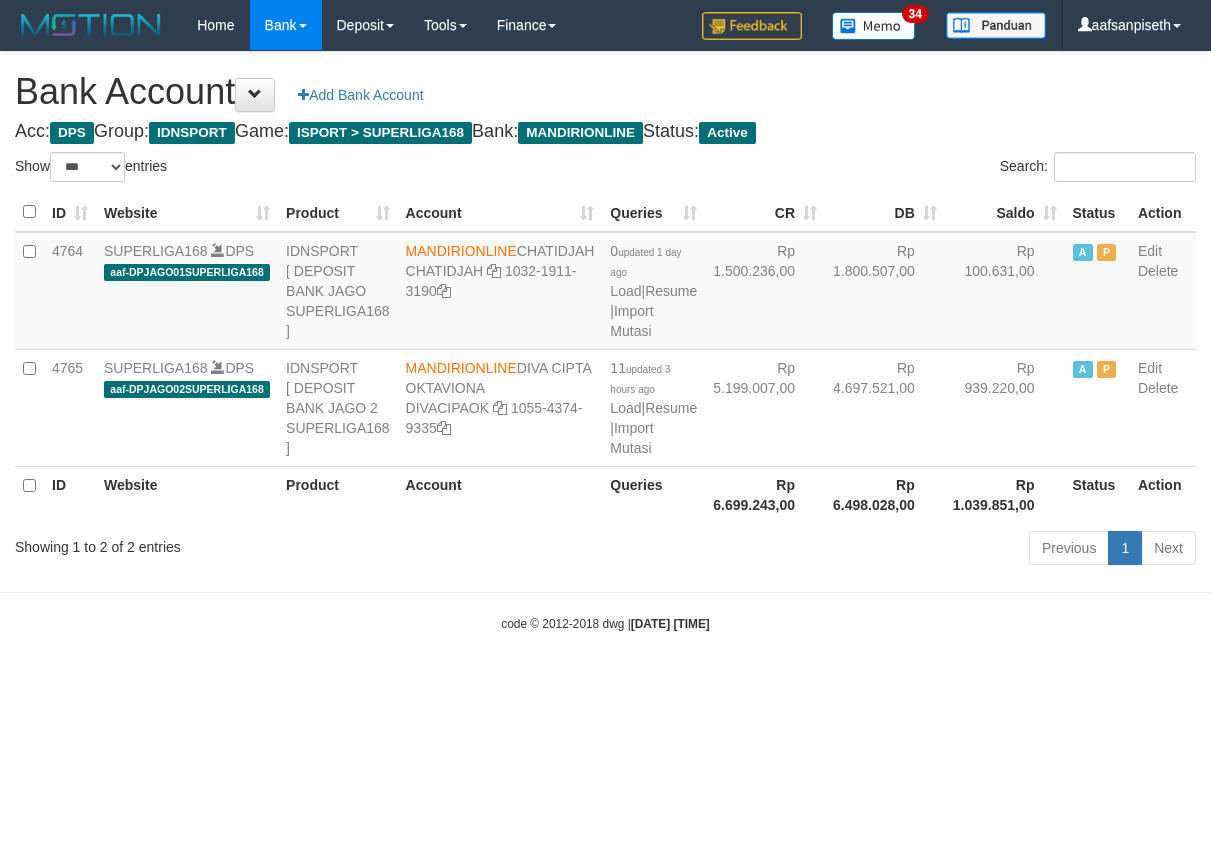 select on "***" 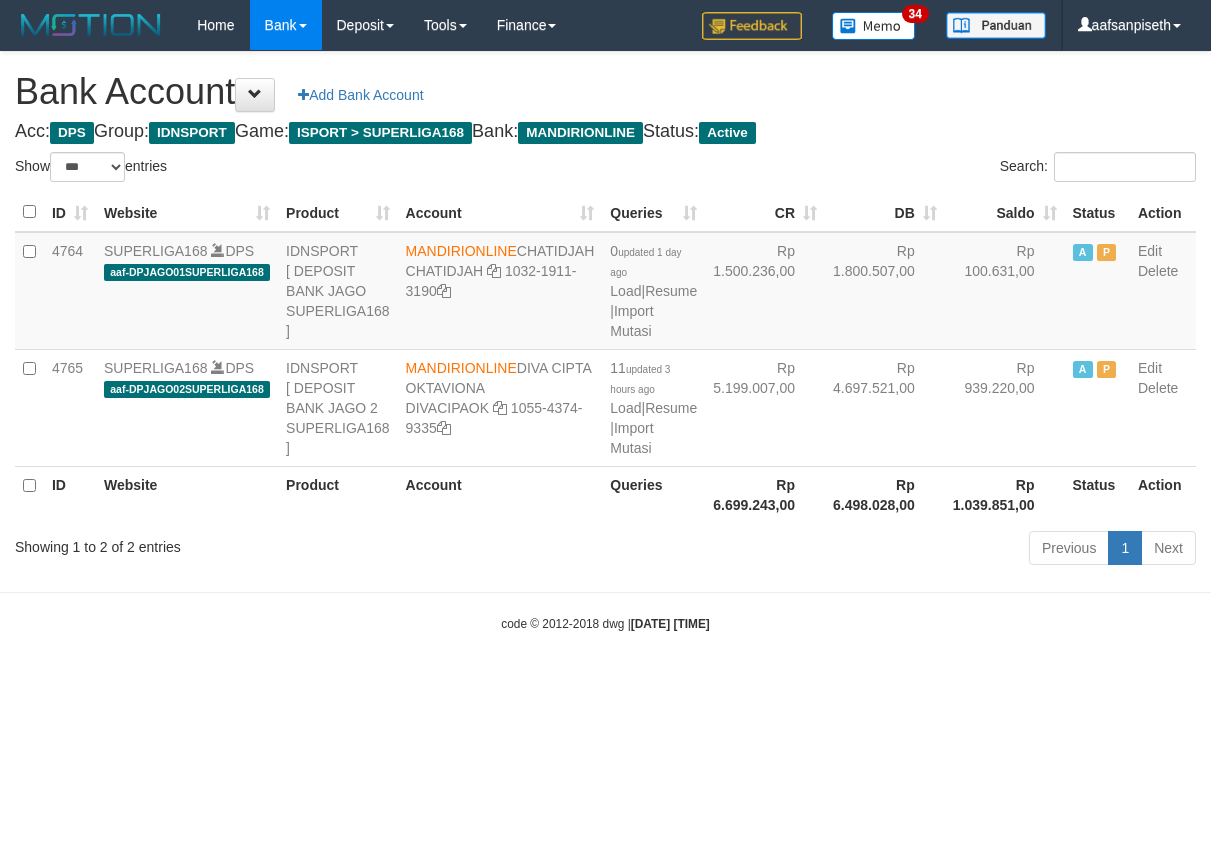 scroll, scrollTop: 0, scrollLeft: 0, axis: both 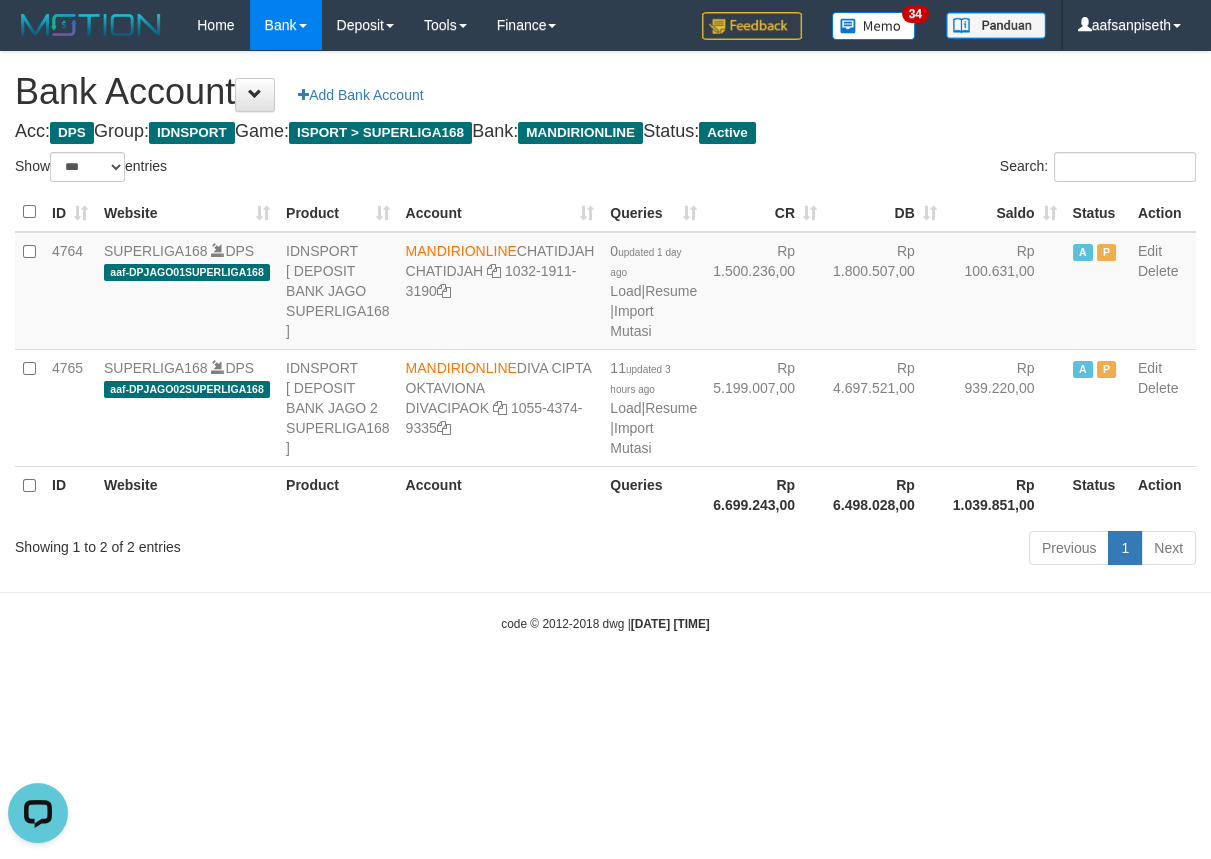 click on "Toggle navigation
Home
Bank
Account List
Load
By Website
Group
[ISPORT]													SUPERLIGA168
By Load Group (DPS)" at bounding box center [605, 341] 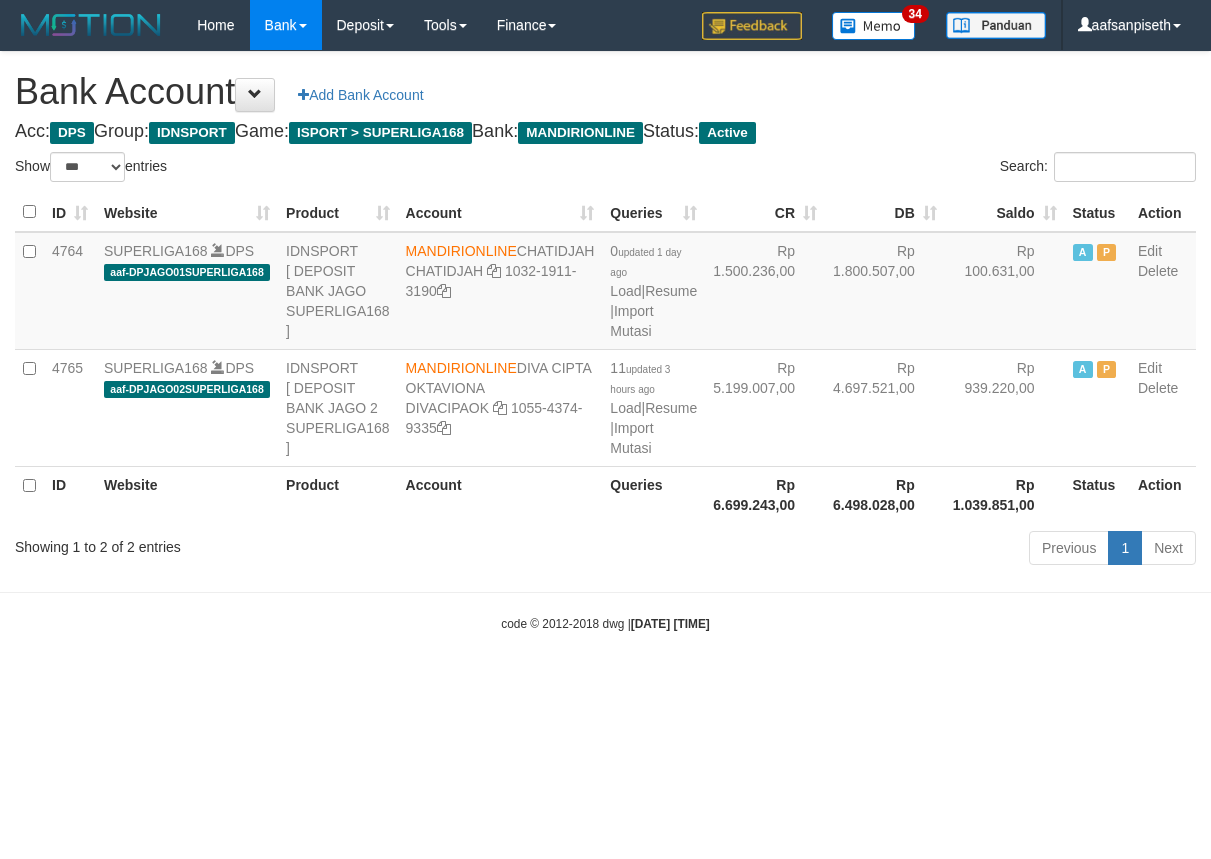 select on "***" 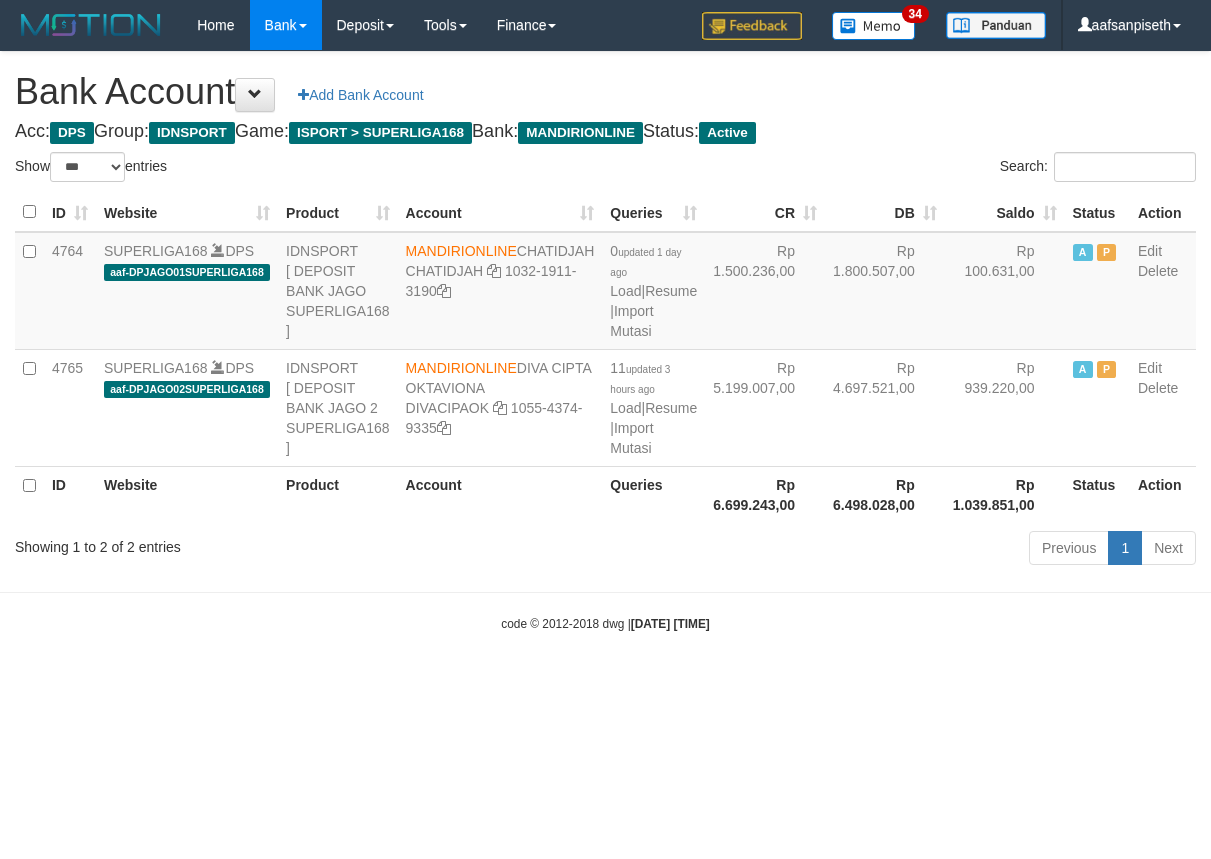 scroll, scrollTop: 0, scrollLeft: 0, axis: both 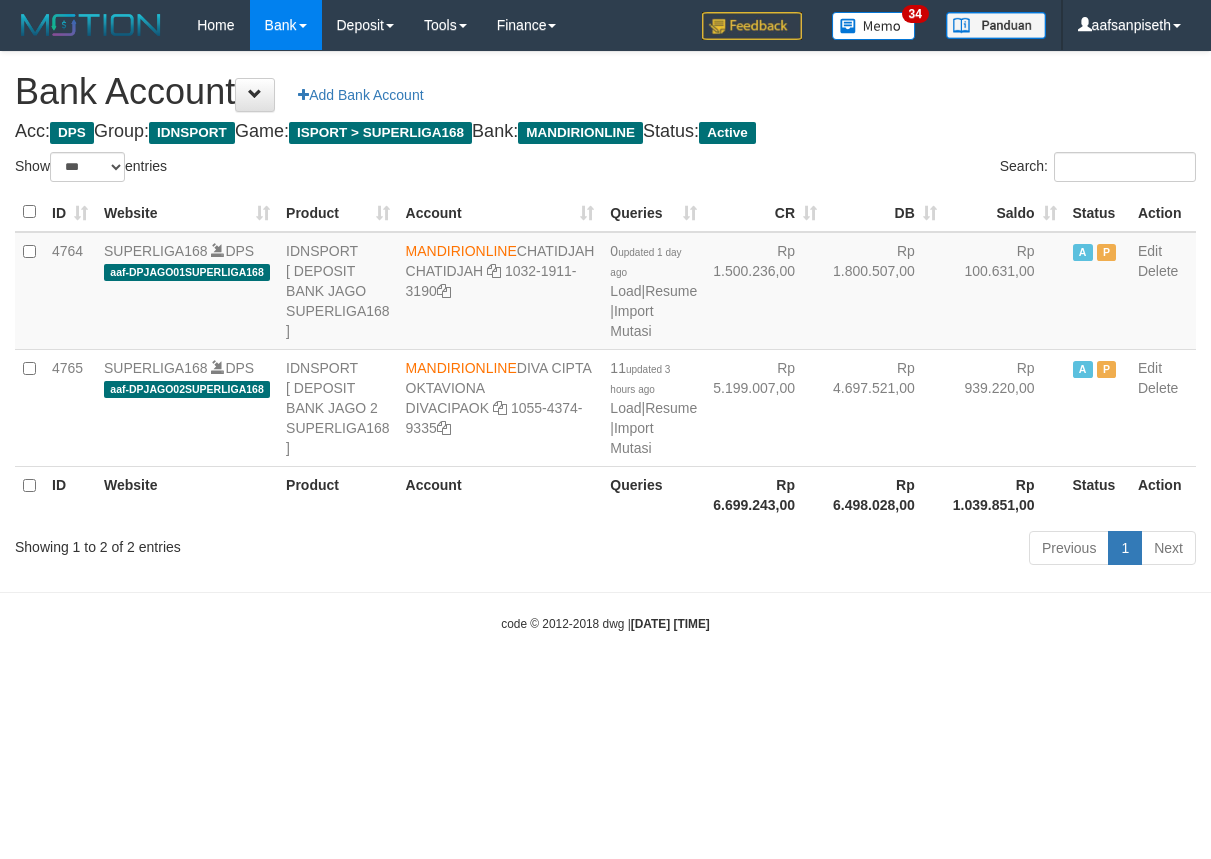 select on "***" 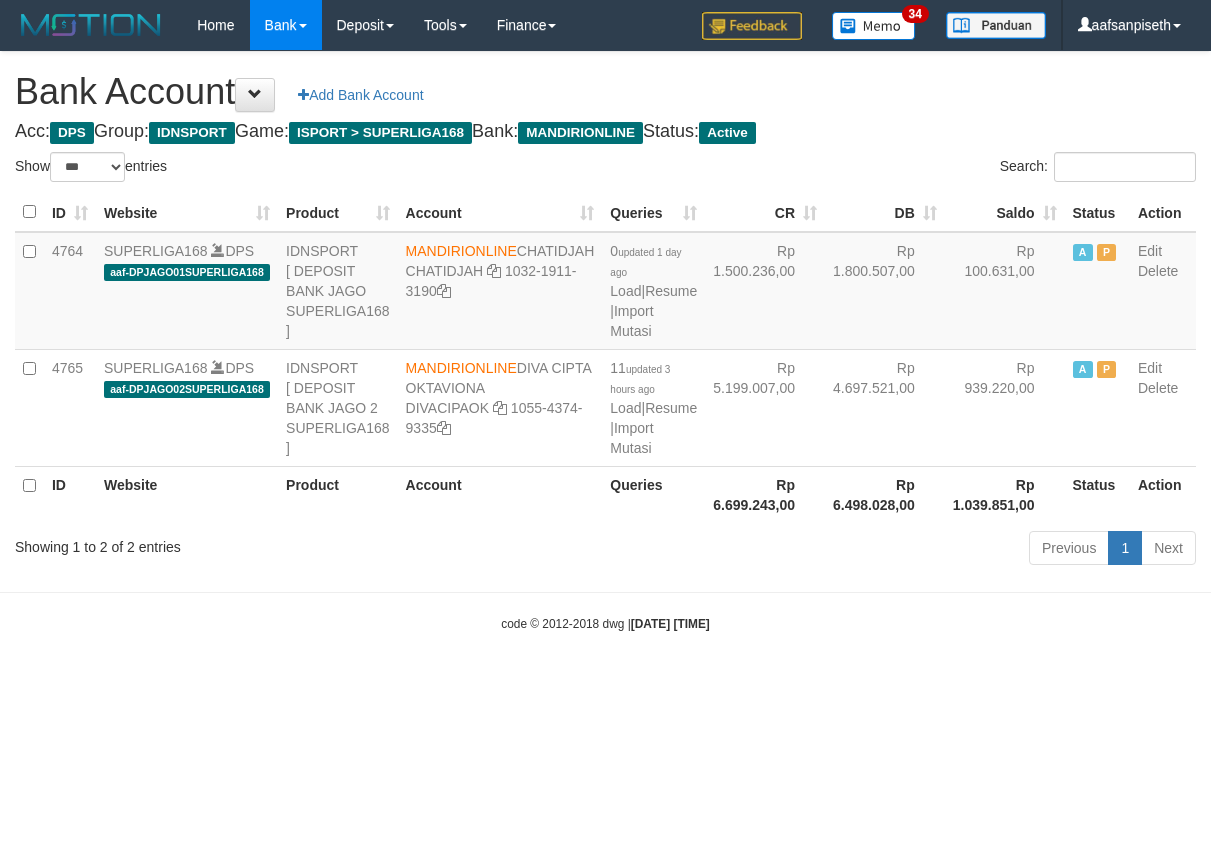 scroll, scrollTop: 0, scrollLeft: 0, axis: both 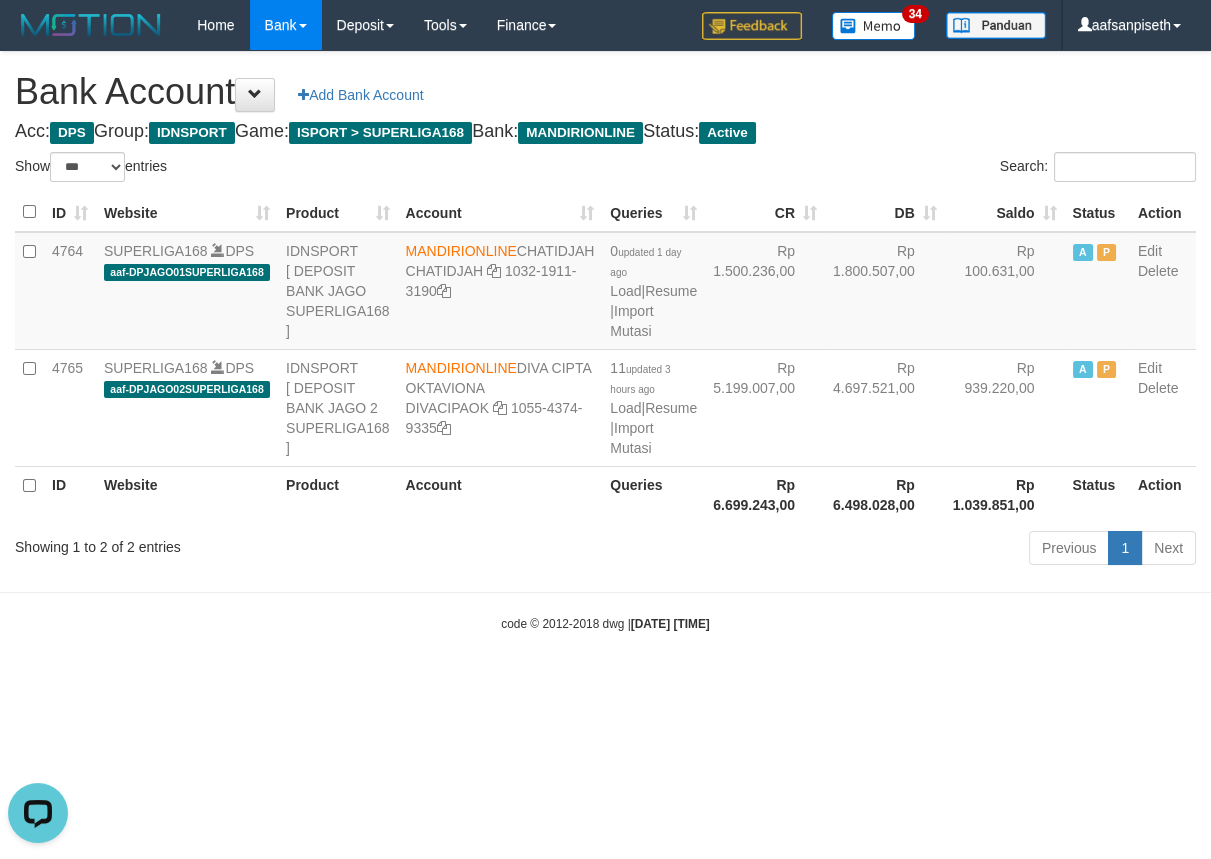 click on "Toggle navigation
Home
Bank
Account List
Load
By Website
Group
[ISPORT]													SUPERLIGA168
By Load Group (DPS)
34" at bounding box center (605, 341) 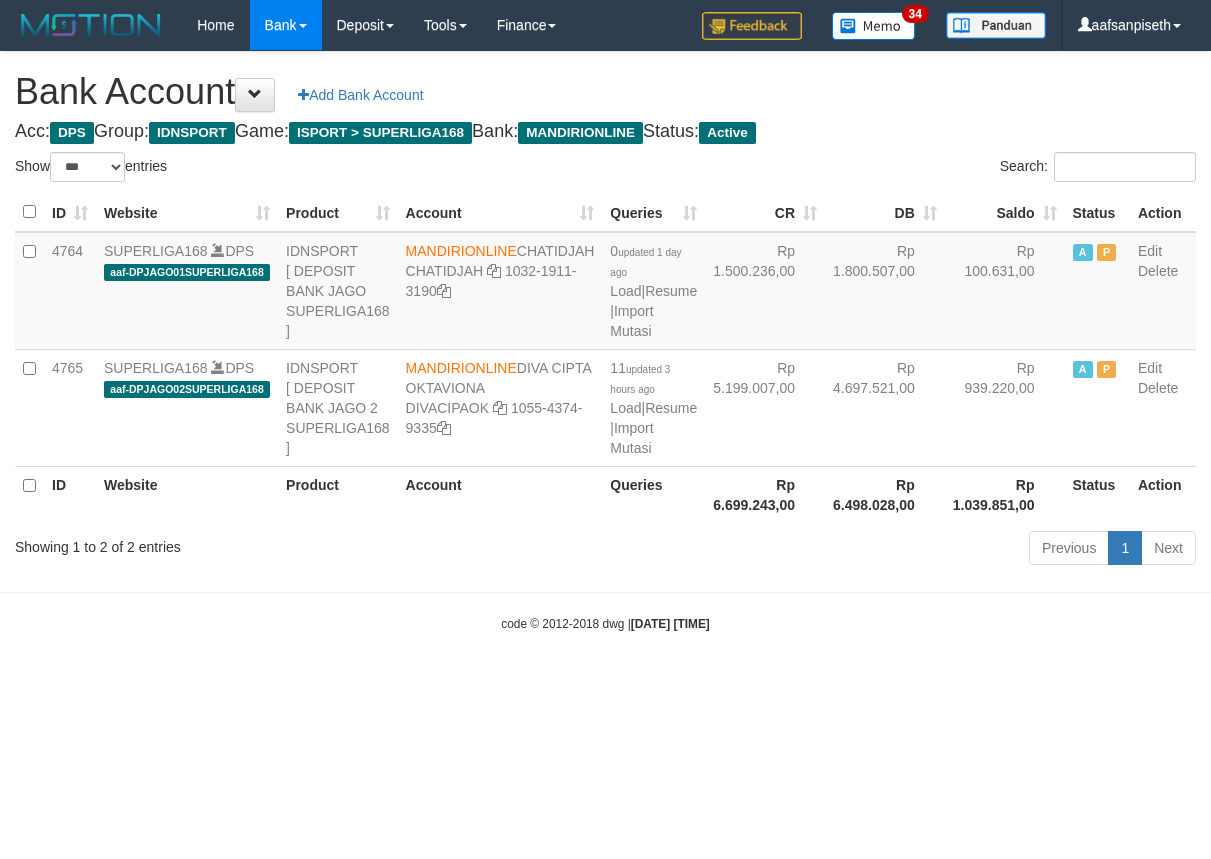 select on "***" 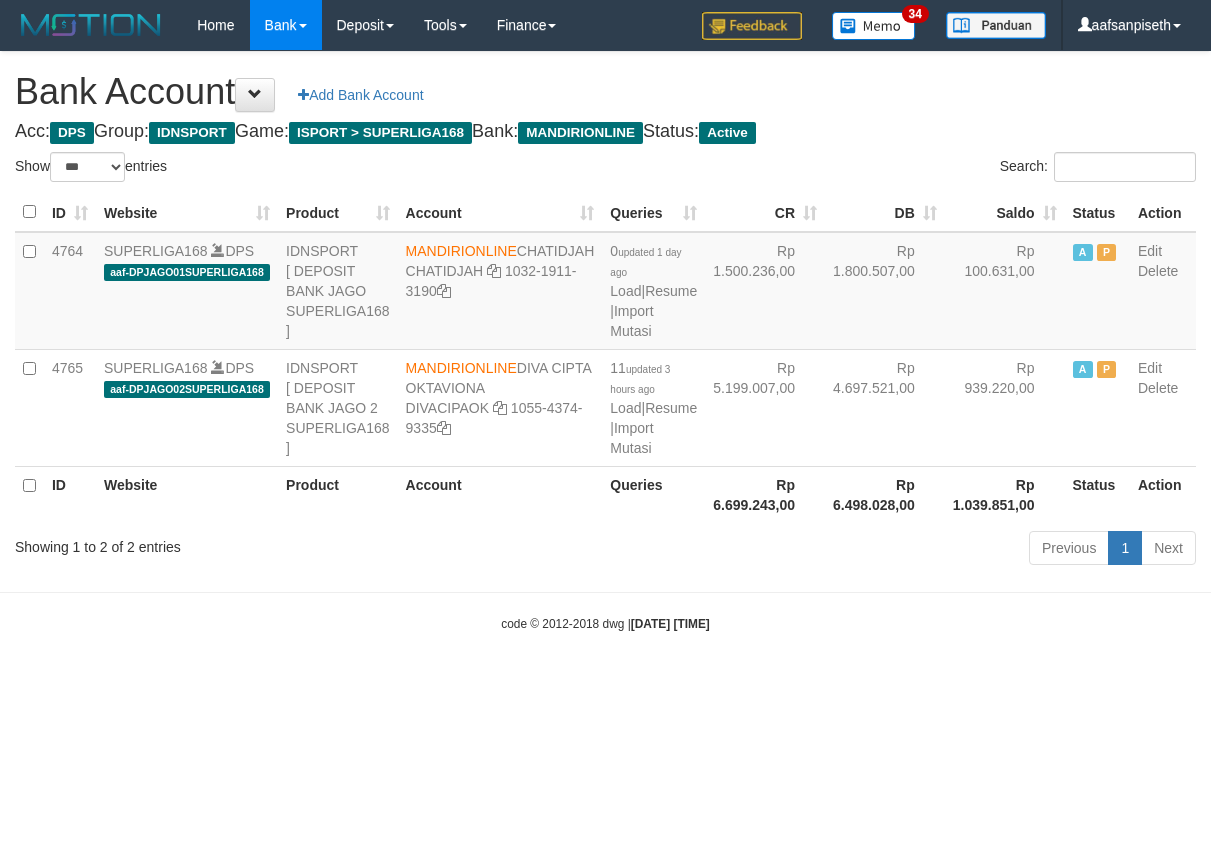 scroll, scrollTop: 0, scrollLeft: 0, axis: both 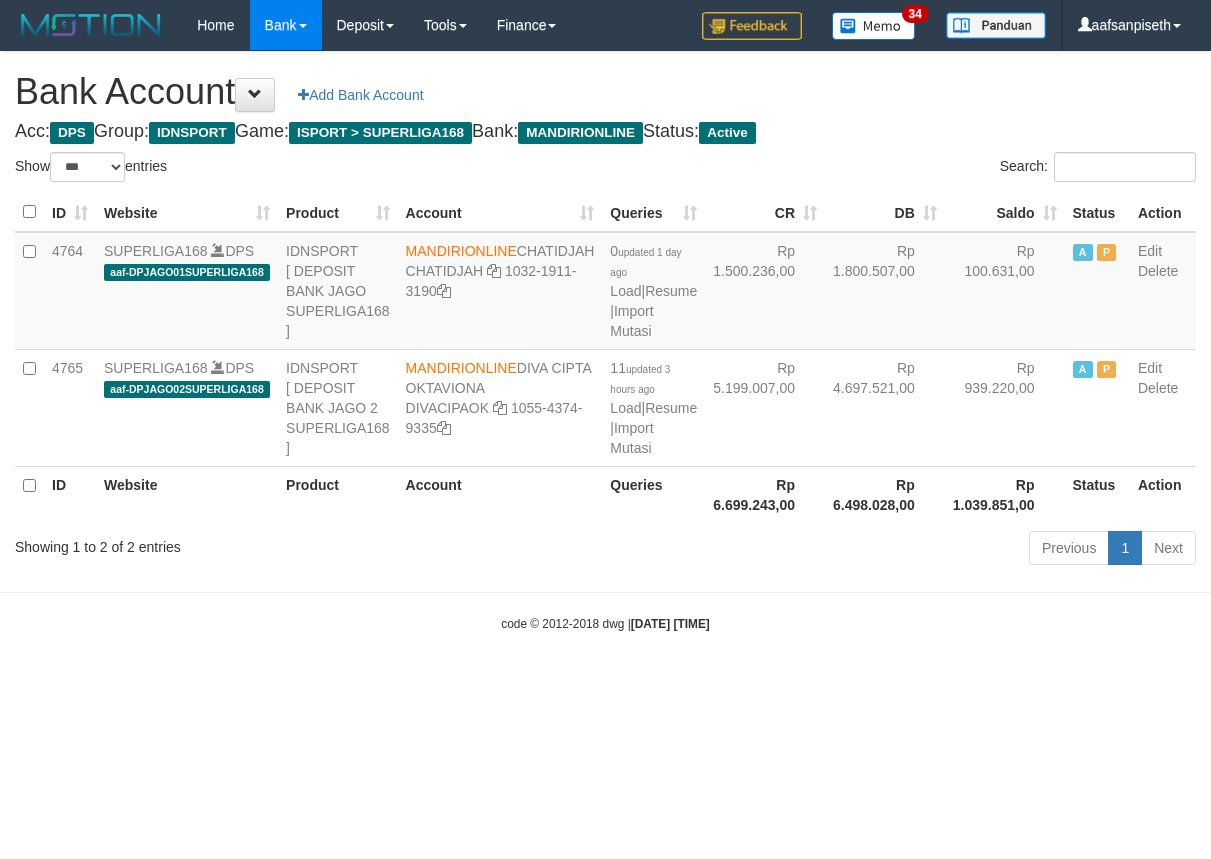 select on "***" 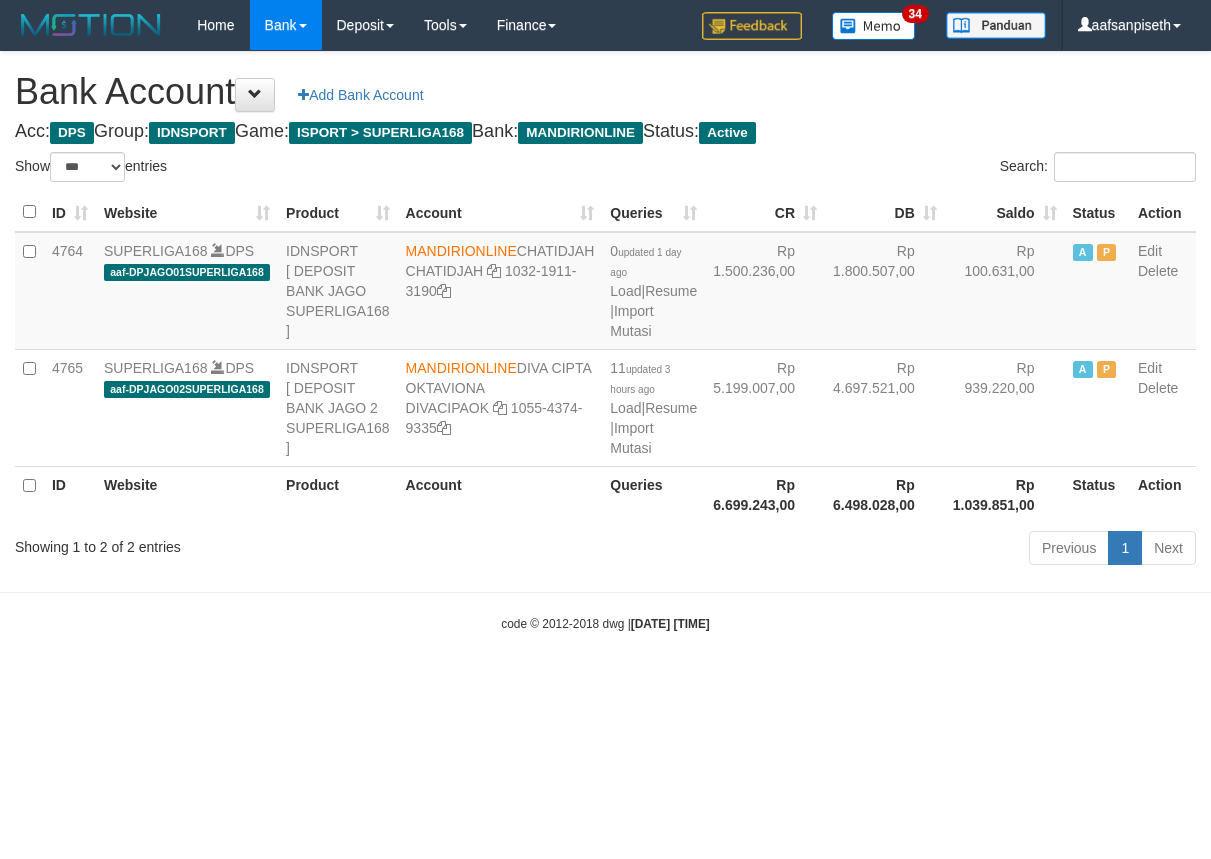 scroll, scrollTop: 0, scrollLeft: 0, axis: both 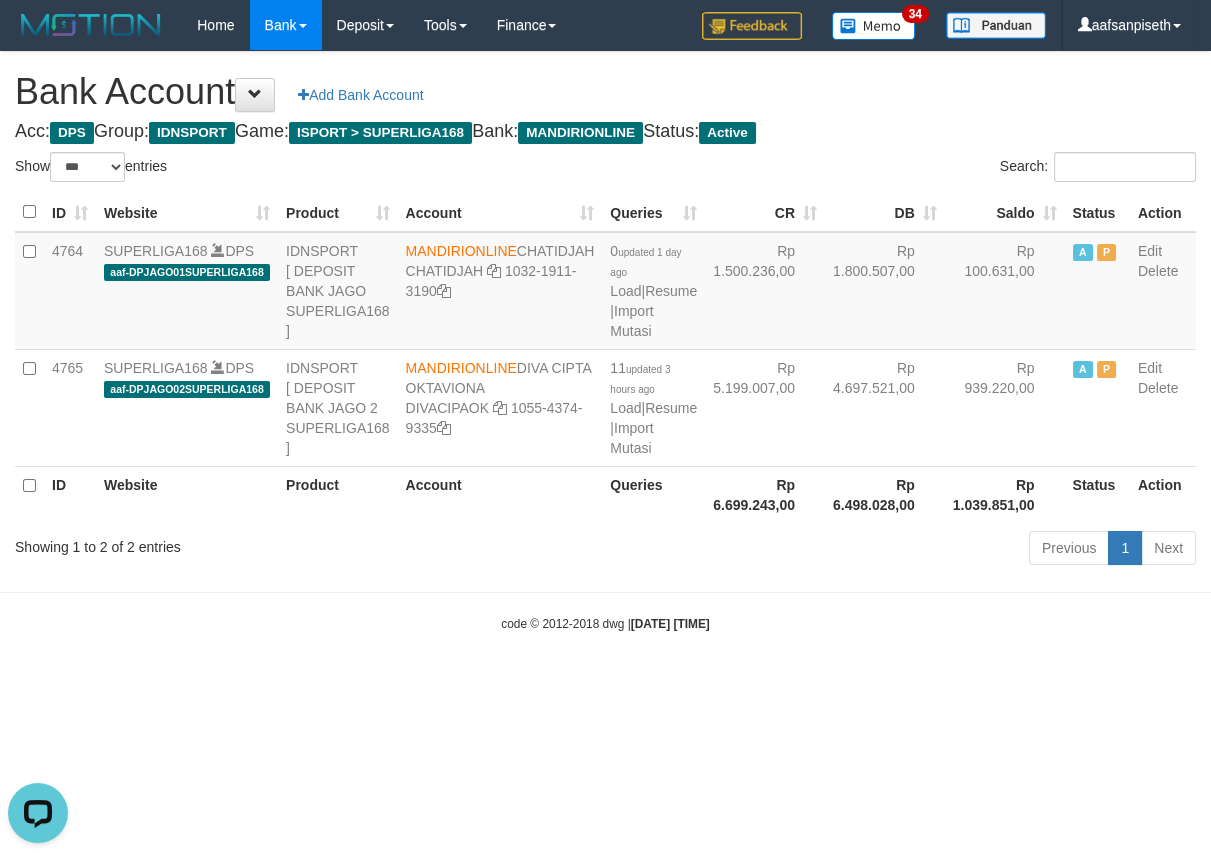 click on "code © 2012-2018 dwg |  2025/08/02 09:03:47" at bounding box center [605, 623] 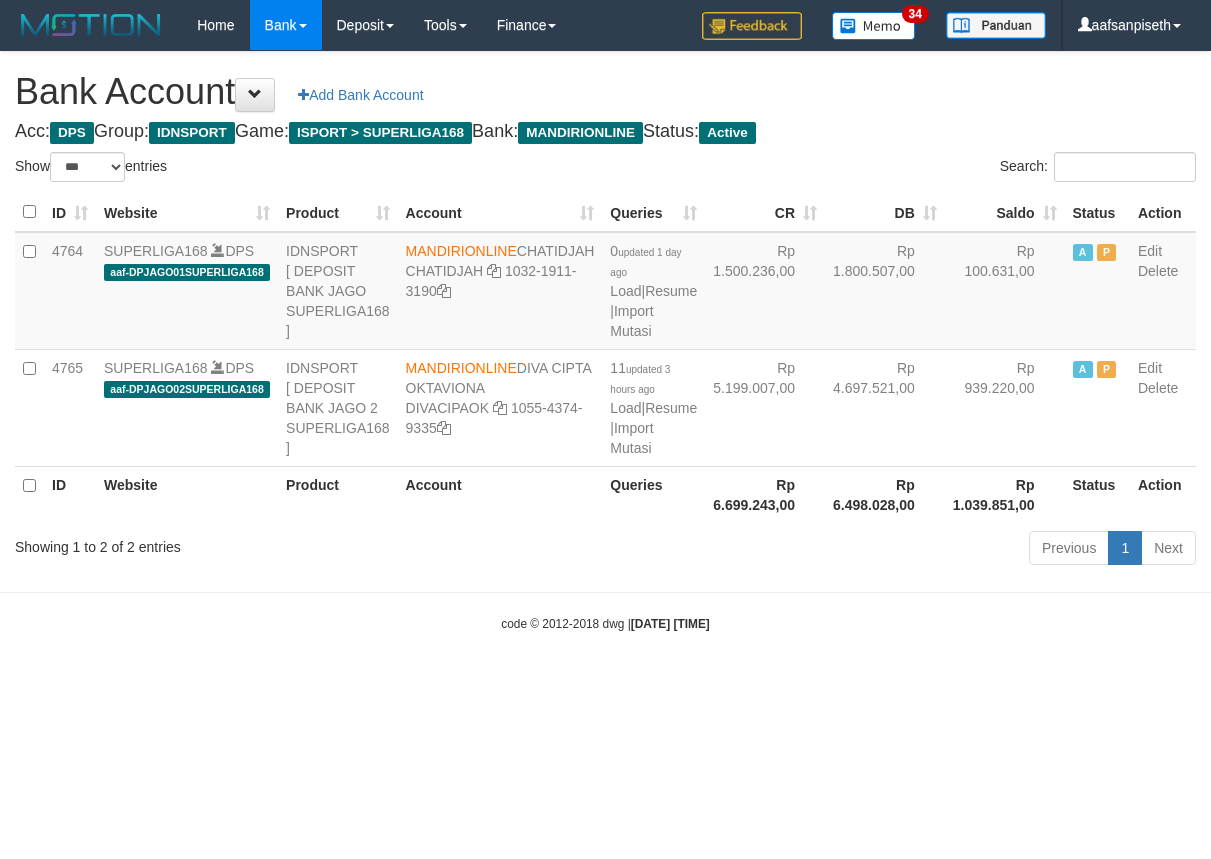 select on "***" 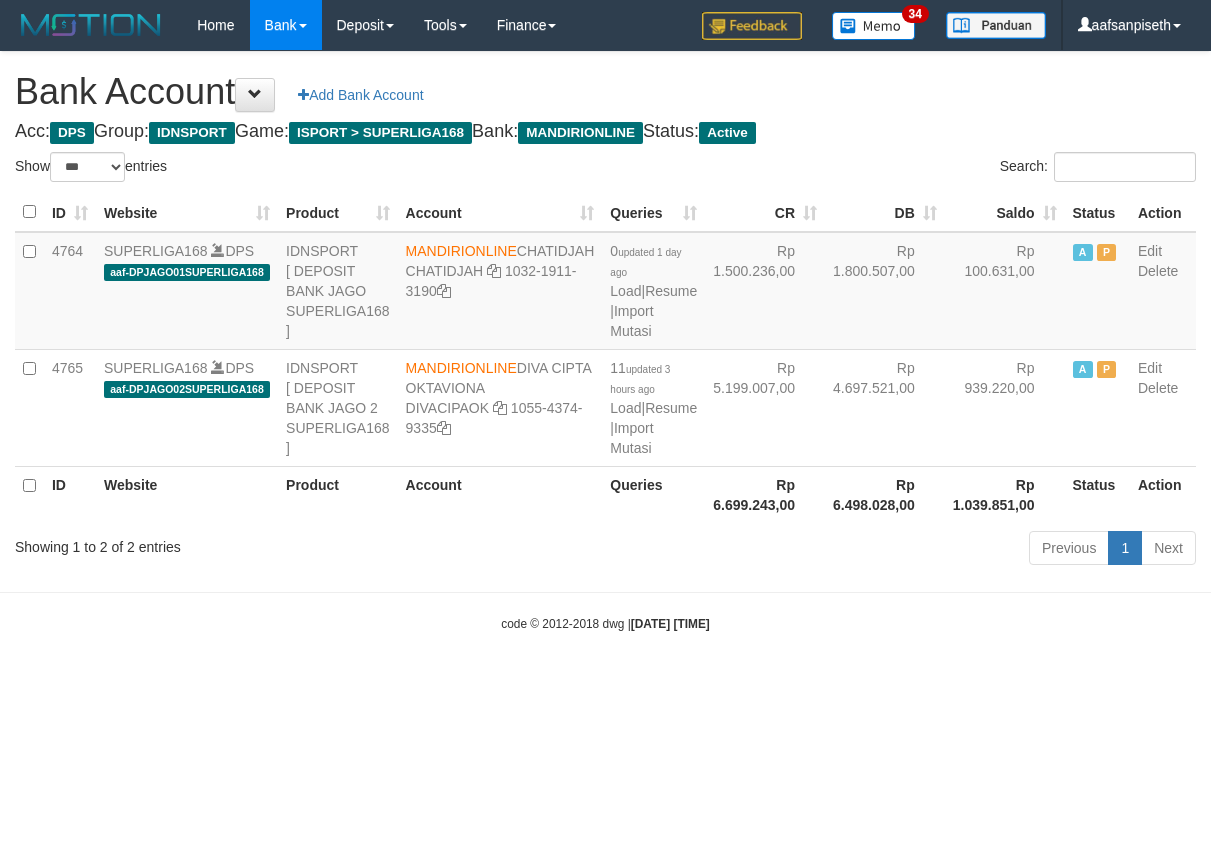 scroll, scrollTop: 0, scrollLeft: 0, axis: both 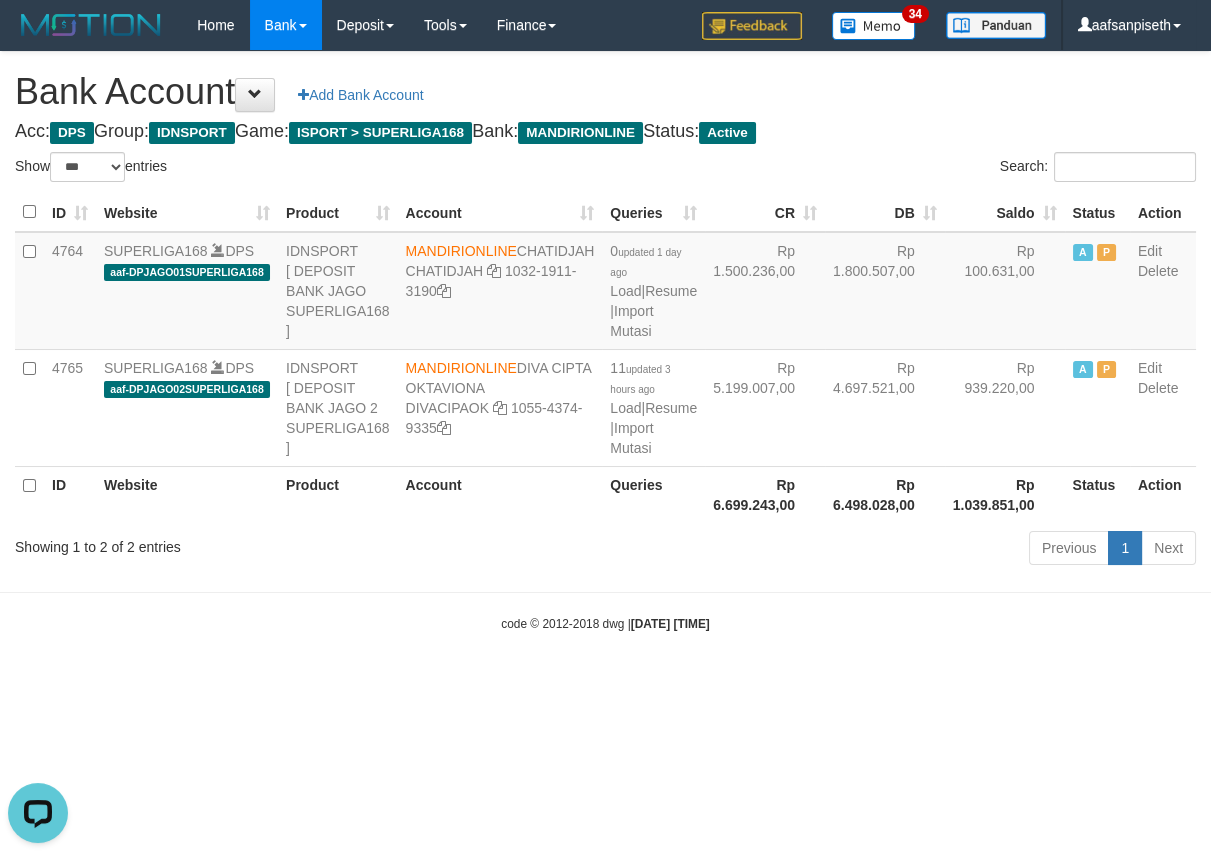 click on "Toggle navigation
Home
Bank
Account List
Load
By Website
Group
[ISPORT]													SUPERLIGA168
By Load Group (DPS)
34" at bounding box center [605, 341] 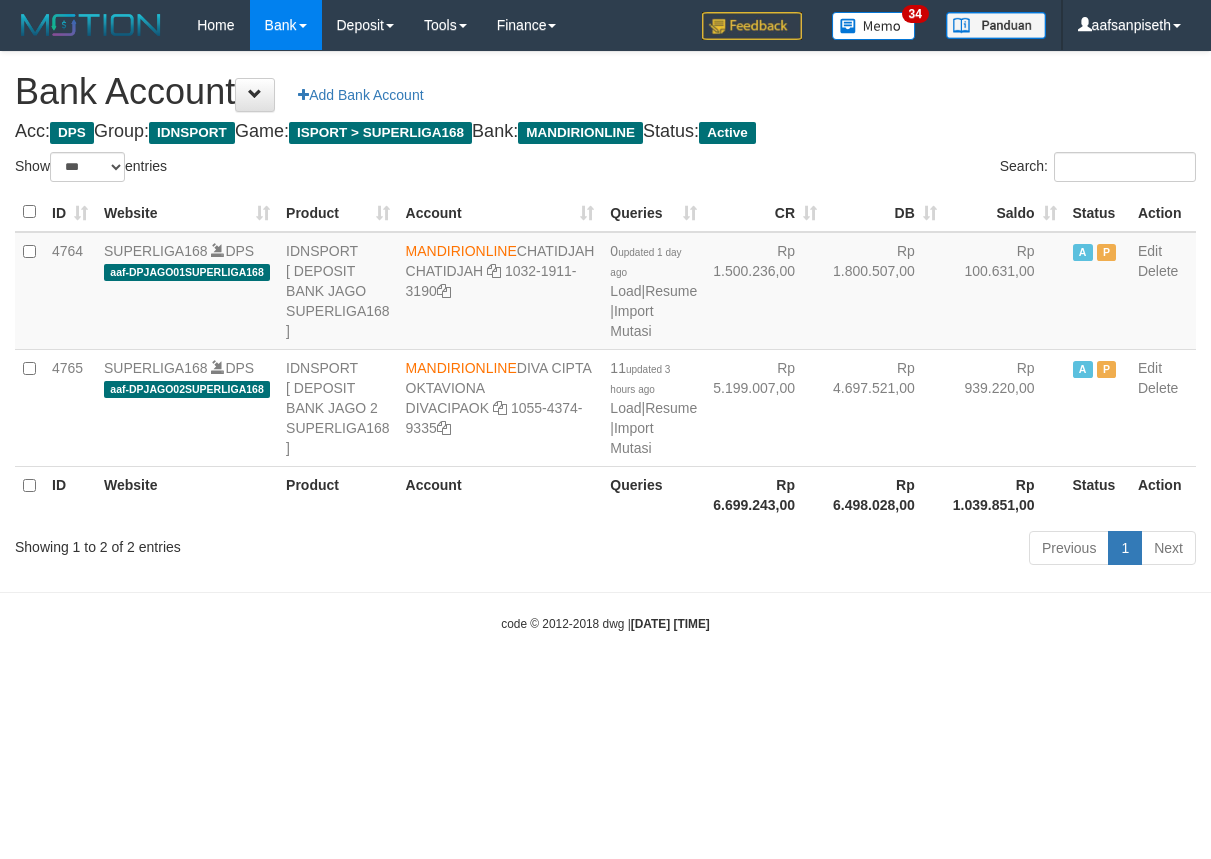 select on "***" 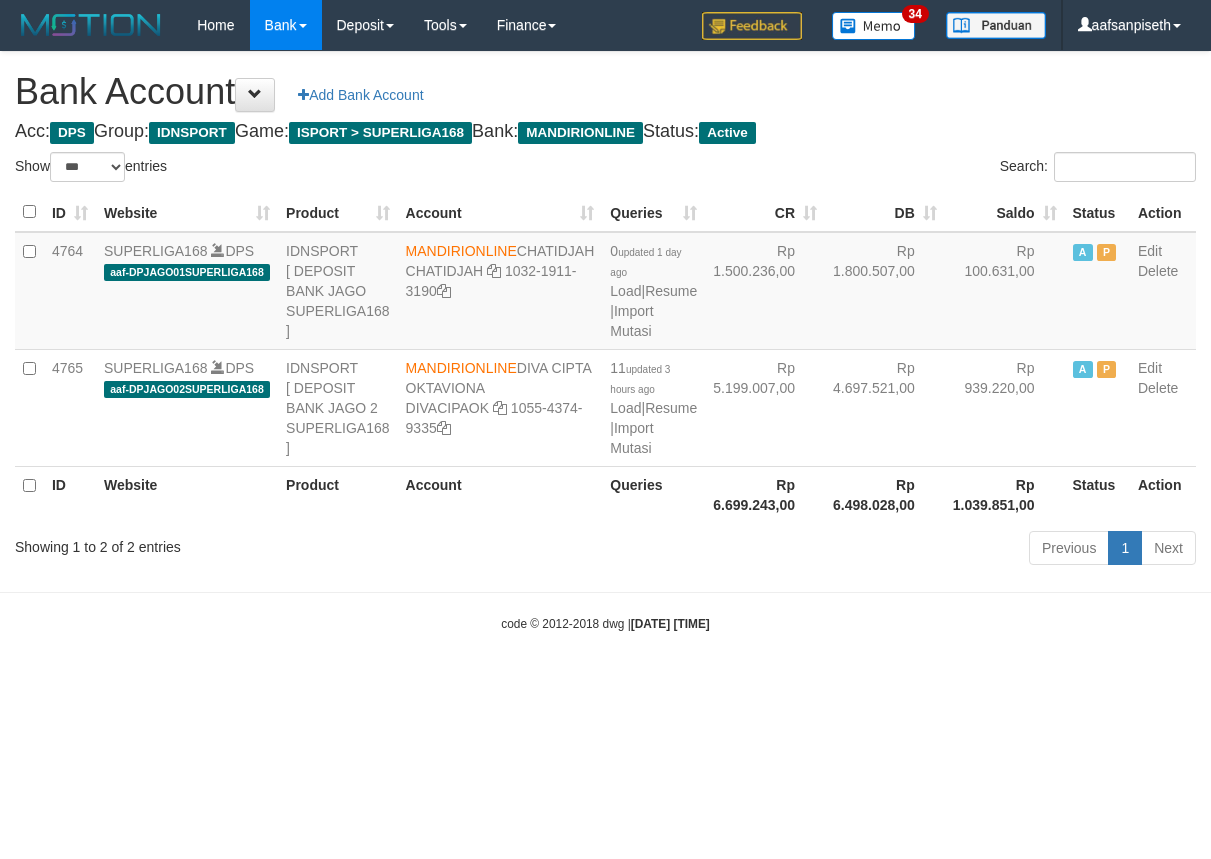 scroll, scrollTop: 0, scrollLeft: 0, axis: both 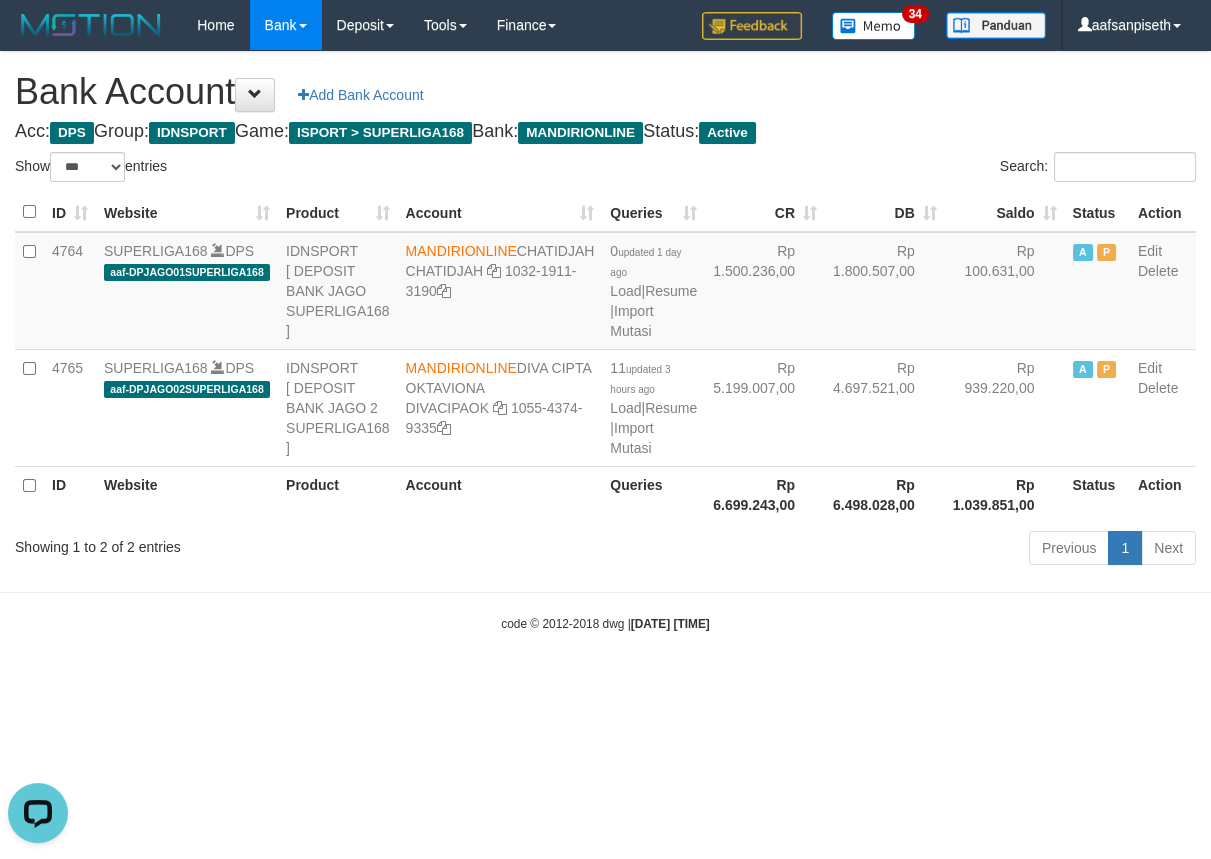 drag, startPoint x: 918, startPoint y: 697, endPoint x: 1207, endPoint y: 644, distance: 293.81967 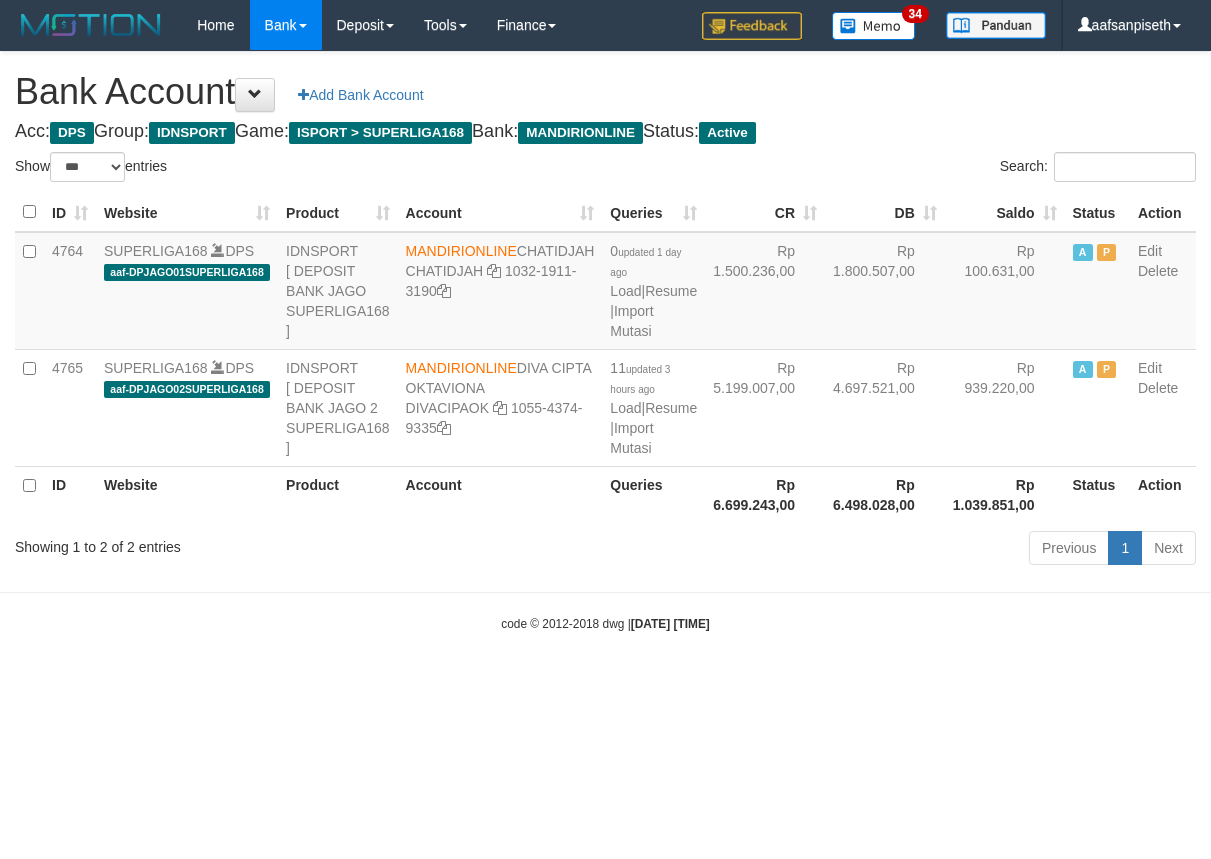 select on "***" 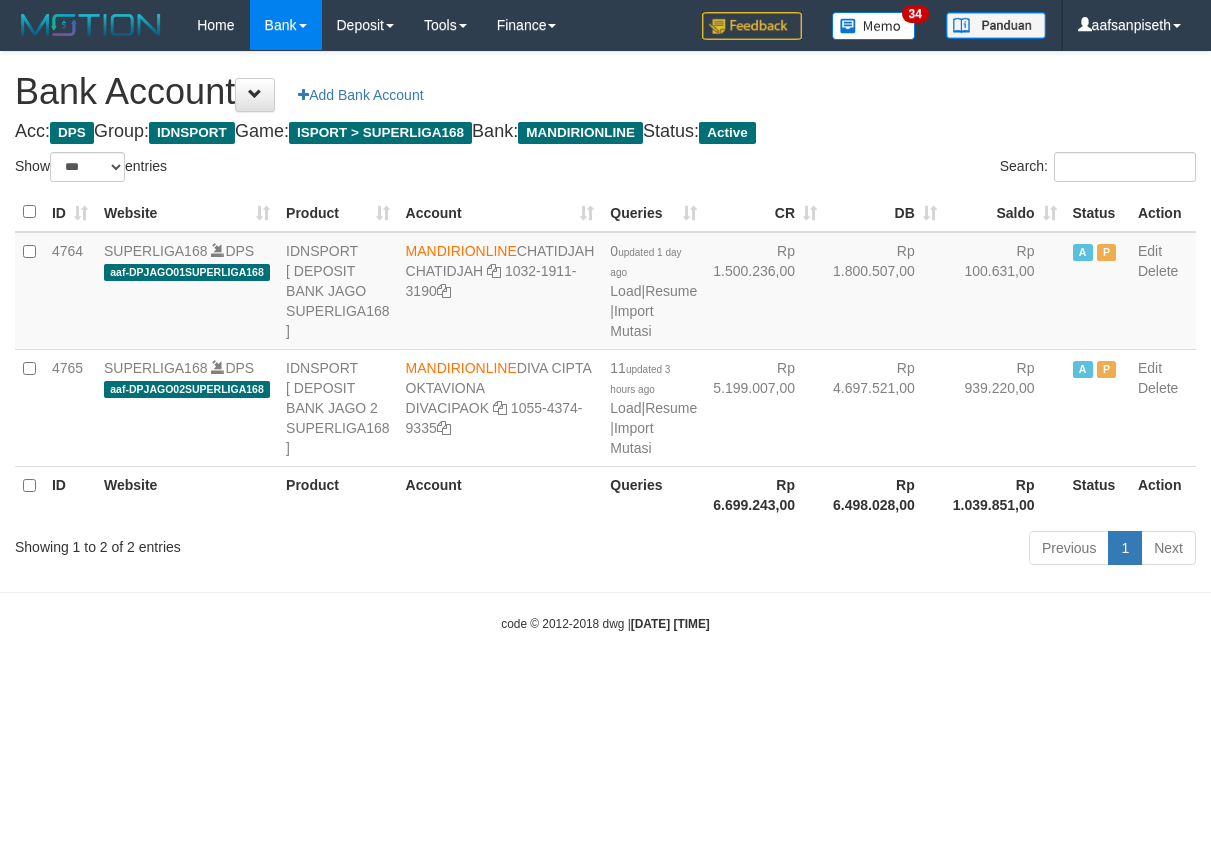 scroll, scrollTop: 0, scrollLeft: 0, axis: both 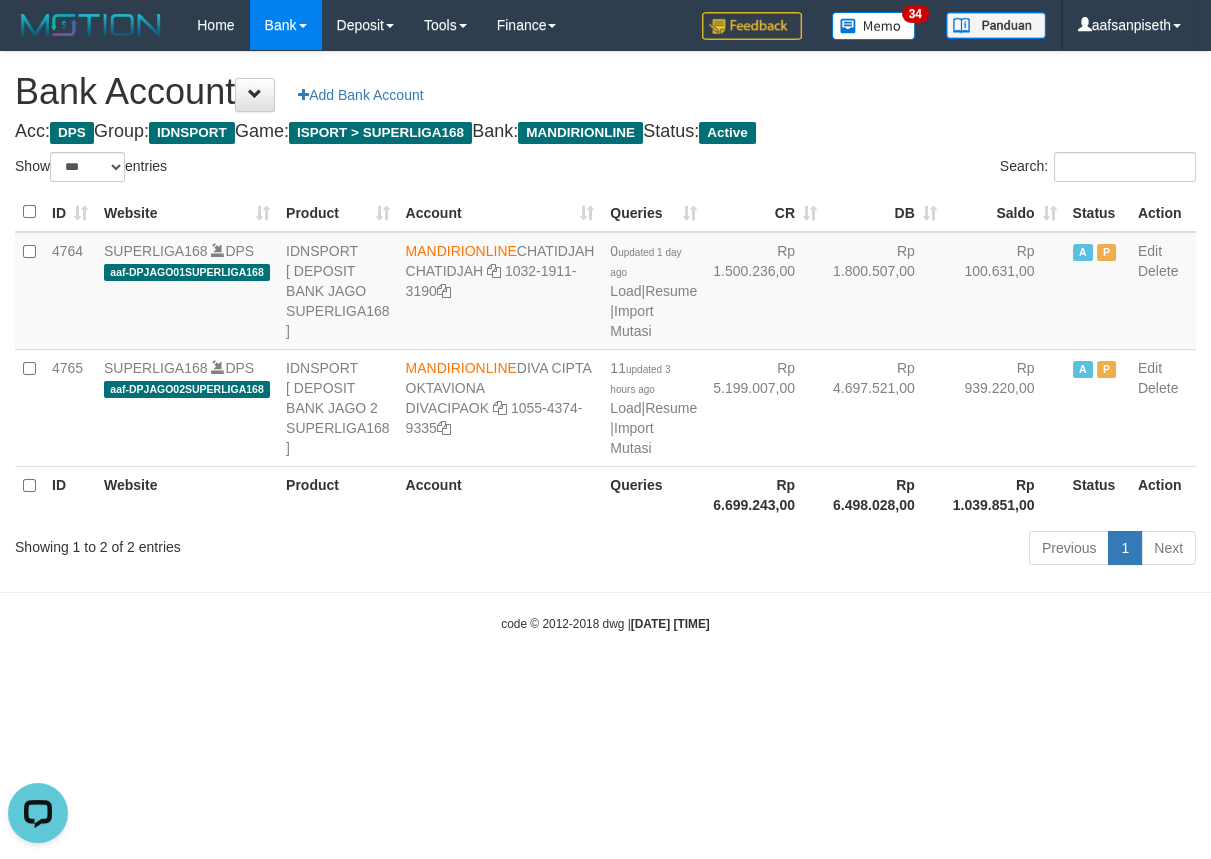 click on "Toggle navigation
Home
Bank
Account List
Load
By Website
Group
[ISPORT]													SUPERLIGA168
By Load Group (DPS)" at bounding box center (605, 341) 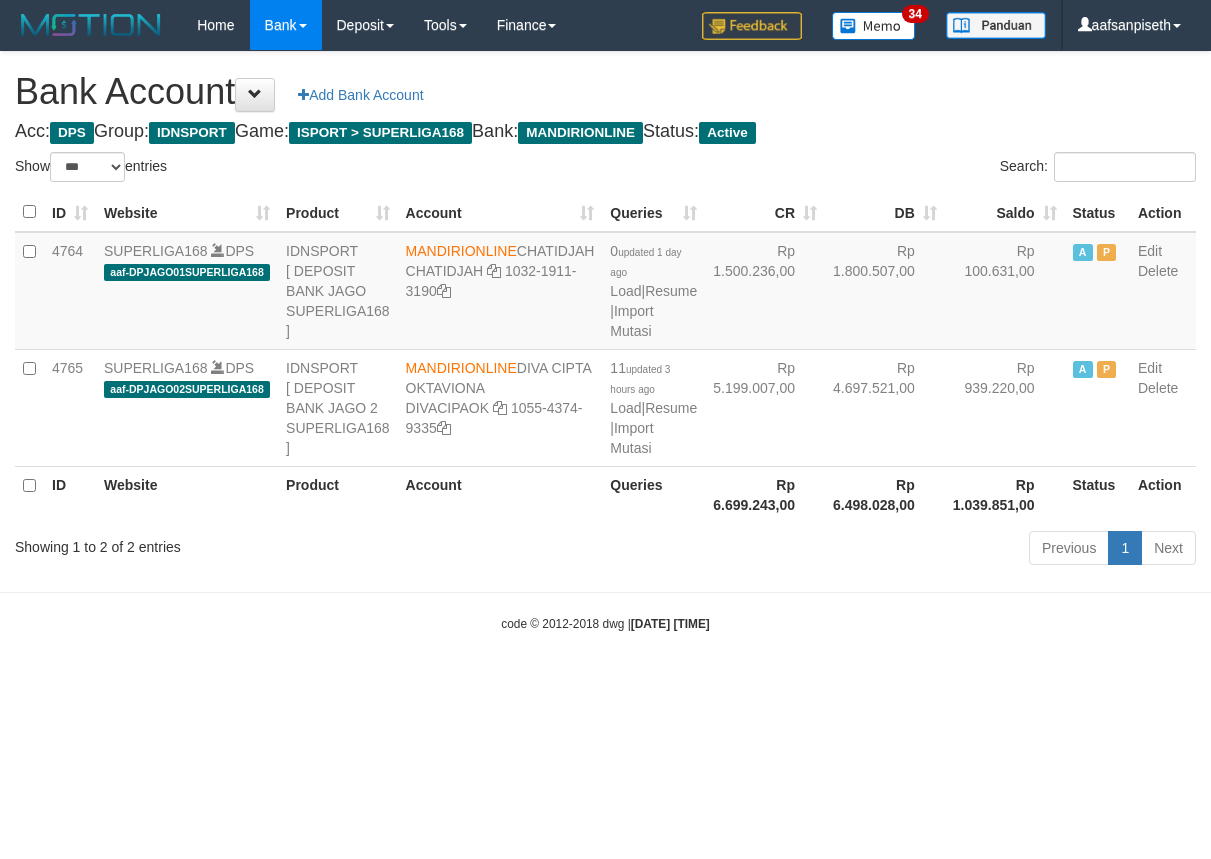 select on "***" 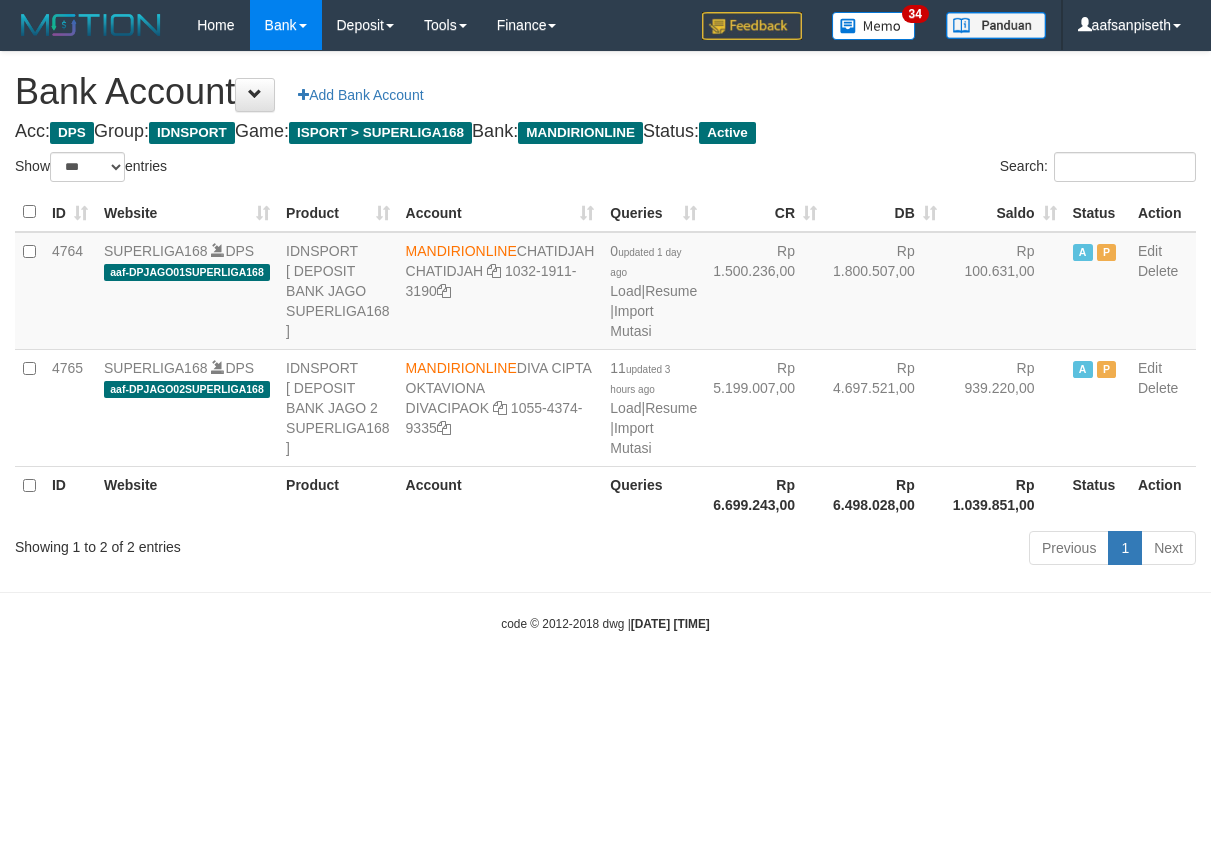 scroll, scrollTop: 0, scrollLeft: 0, axis: both 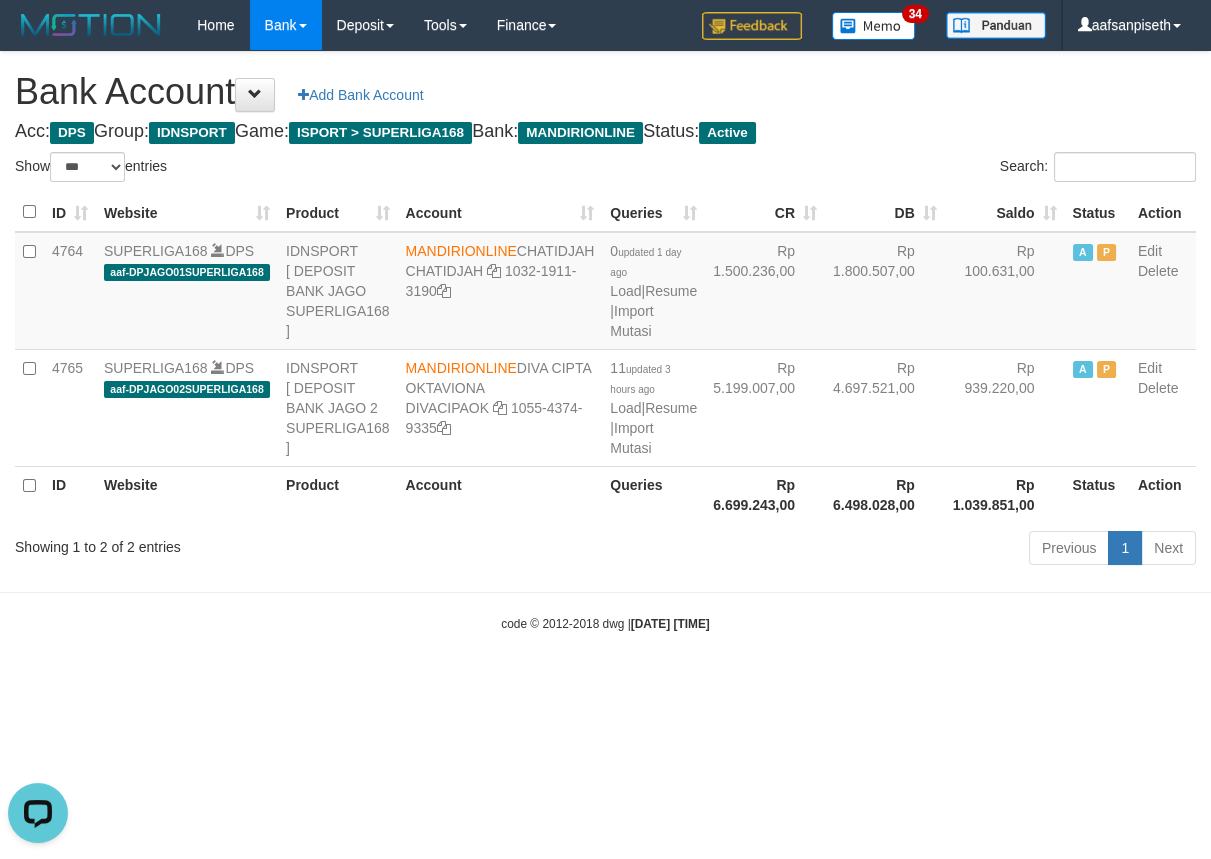 click on "Toggle navigation
Home
Bank
Account List
Load
By Website
Group
[ISPORT]													SUPERLIGA168
By Load Group (DPS)
34" at bounding box center (605, 341) 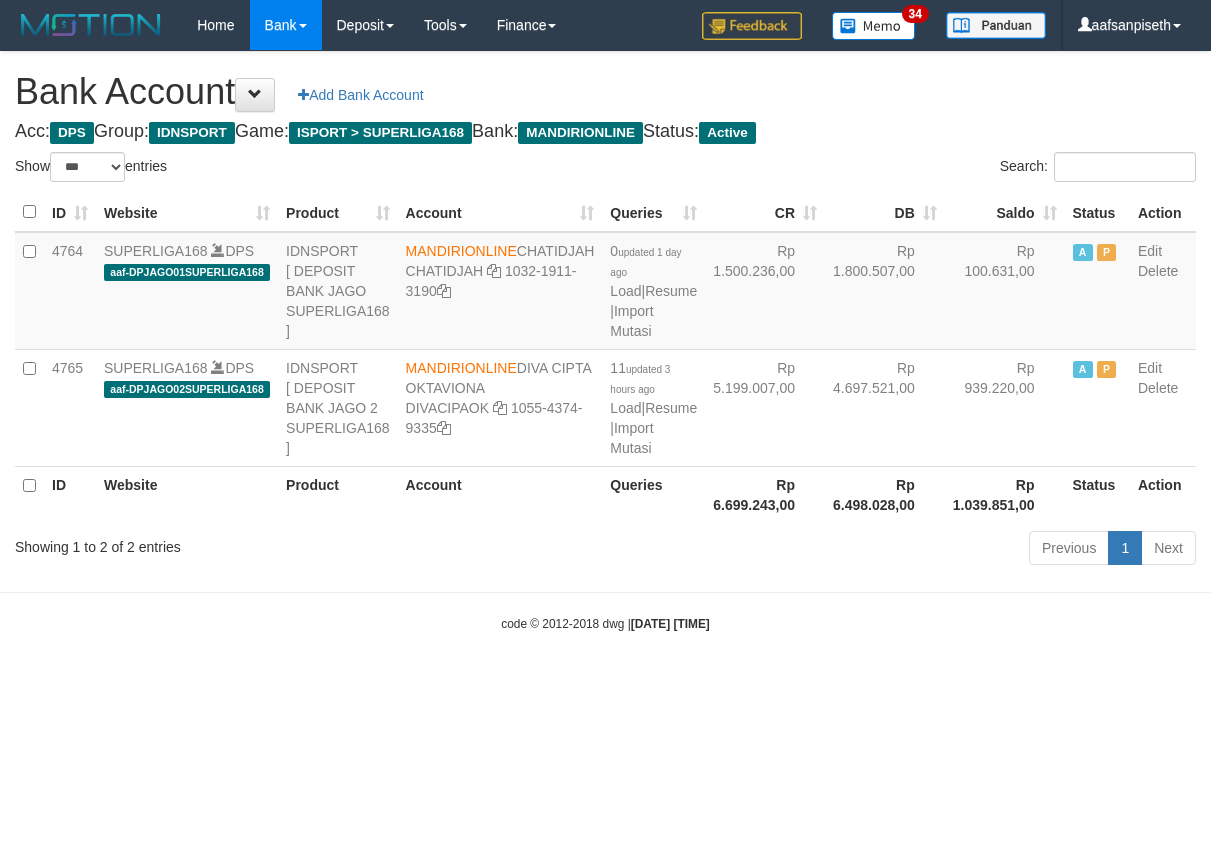 select on "***" 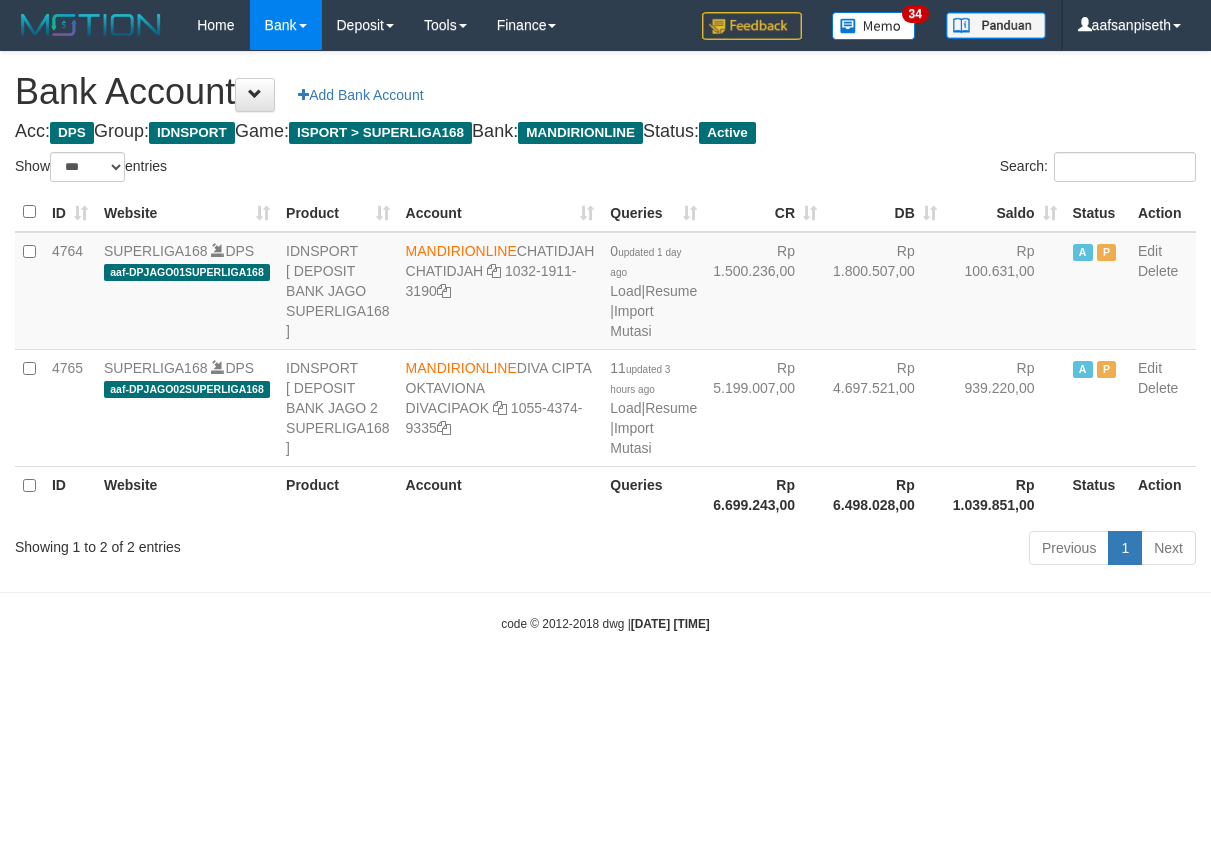 scroll, scrollTop: 0, scrollLeft: 0, axis: both 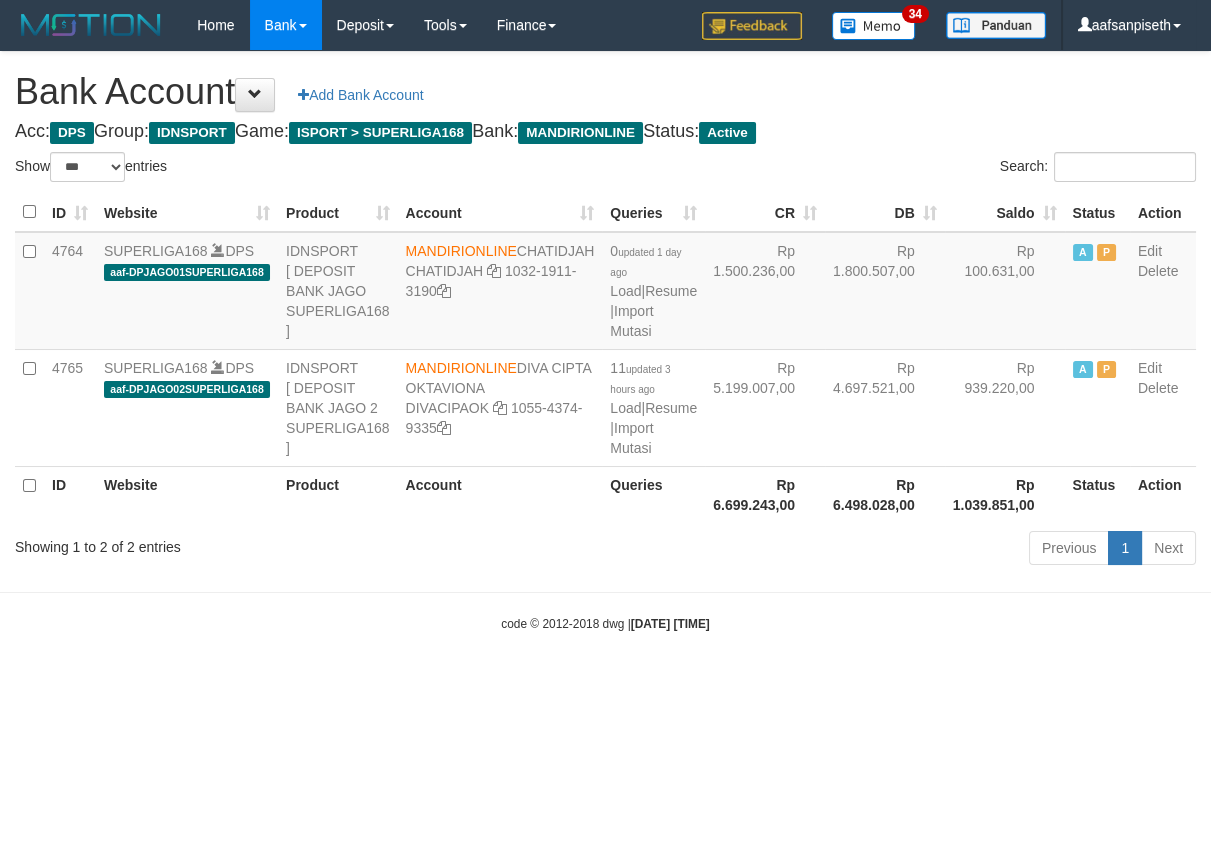 click on "Toggle navigation
Home
Bank
Account List
Load
By Website
Group
[ISPORT]													SUPERLIGA168
By Load Group (DPS)
34" at bounding box center (605, 341) 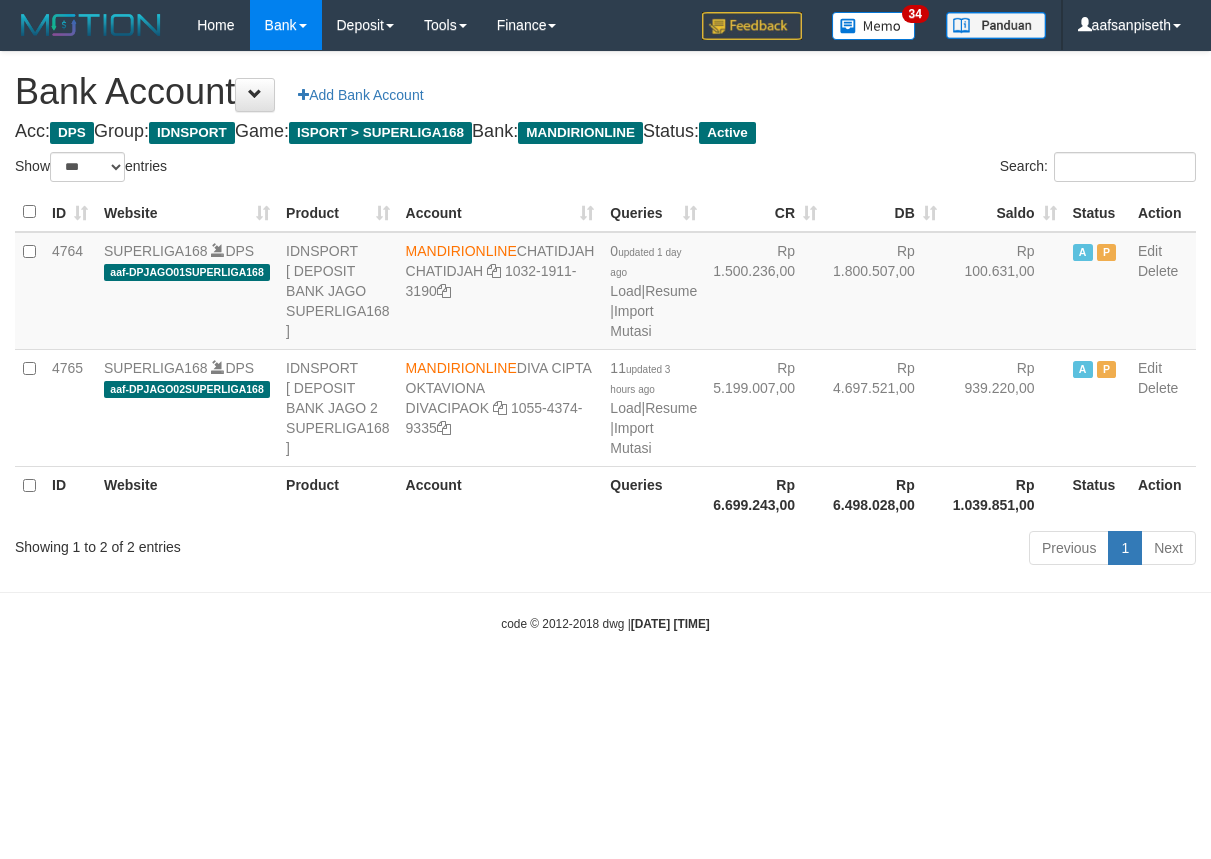 select on "***" 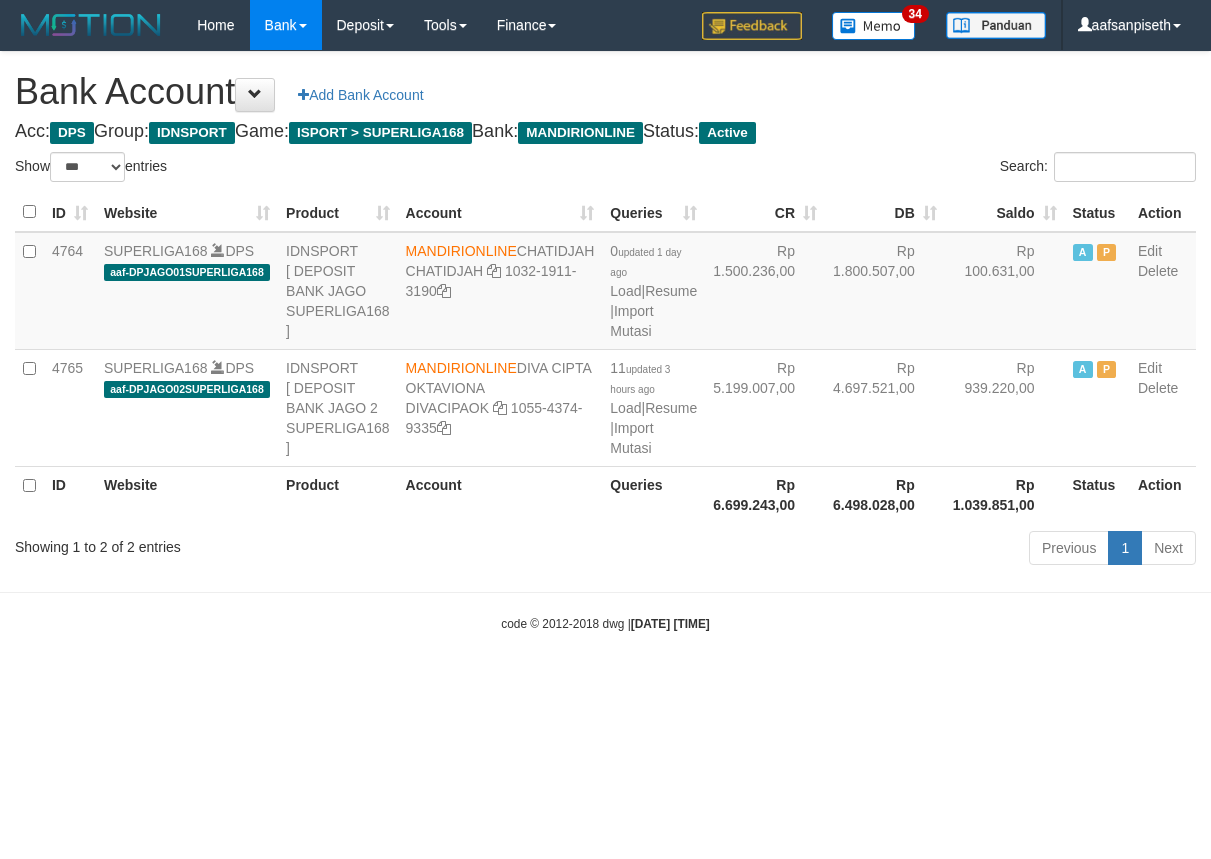 scroll, scrollTop: 0, scrollLeft: 0, axis: both 